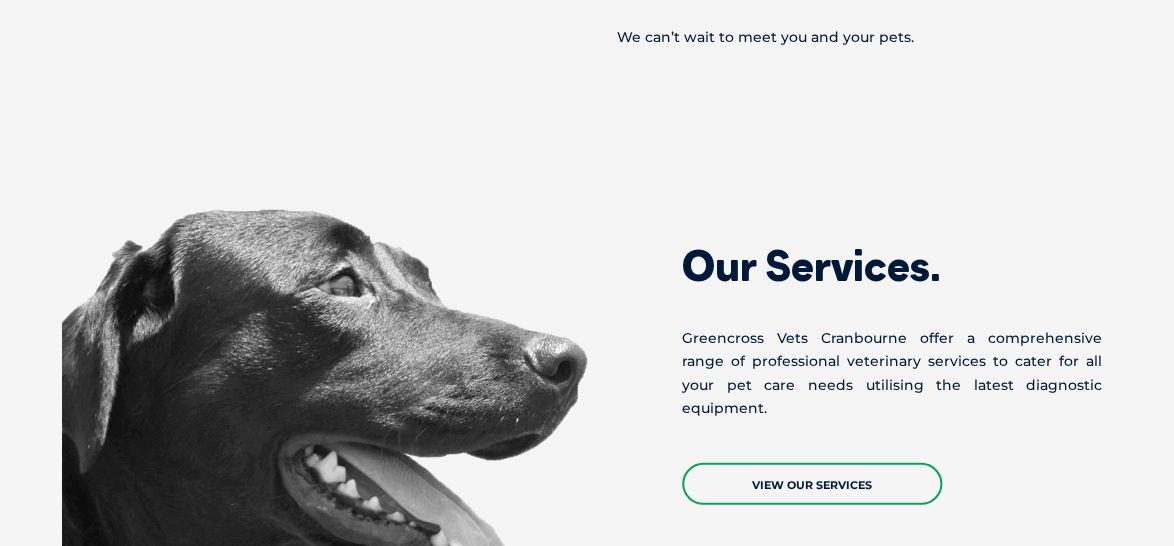 scroll, scrollTop: 1609, scrollLeft: 0, axis: vertical 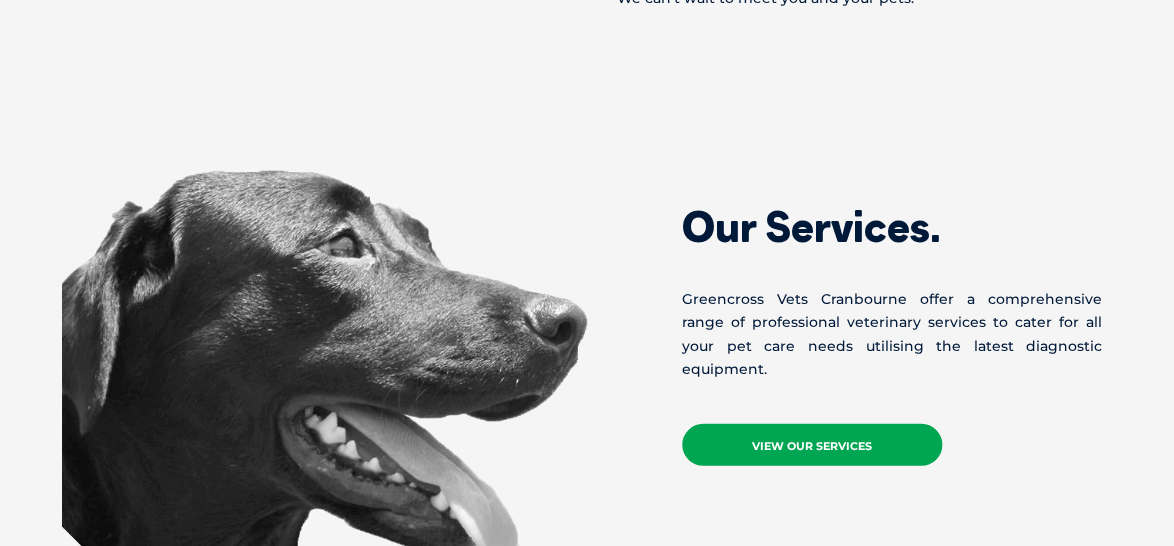click on "View Our Services" at bounding box center (812, 445) 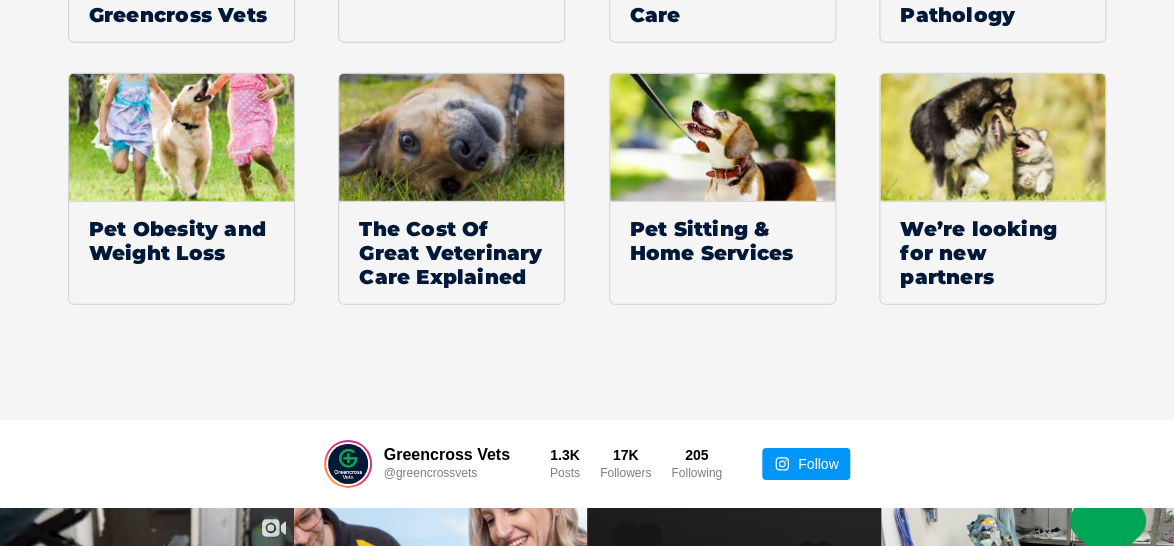 scroll, scrollTop: 1716, scrollLeft: 0, axis: vertical 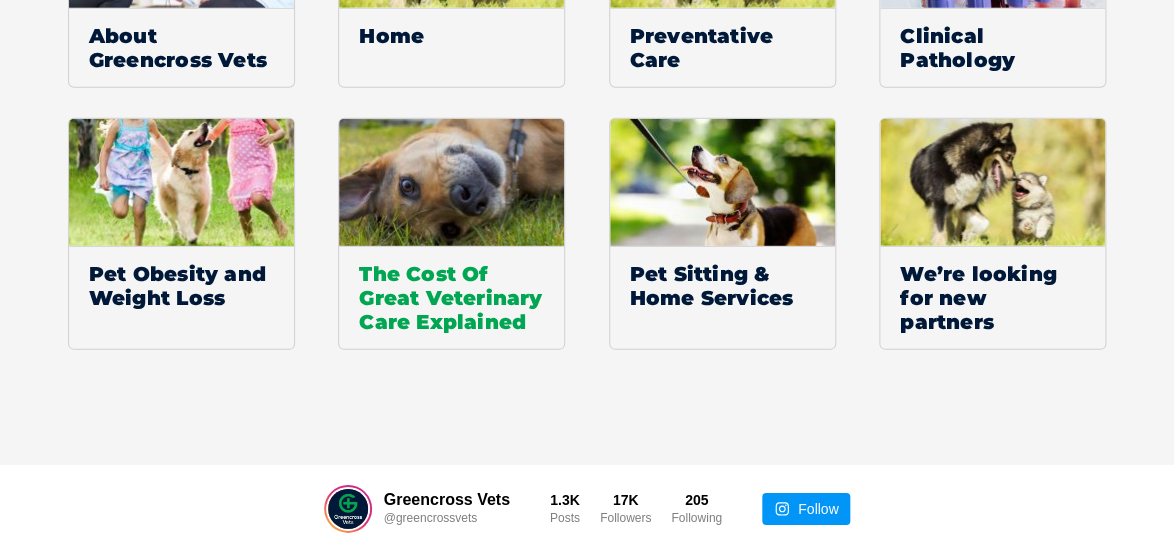 click on "The Cost Of Great Veterinary Care Explained" at bounding box center (451, 297) 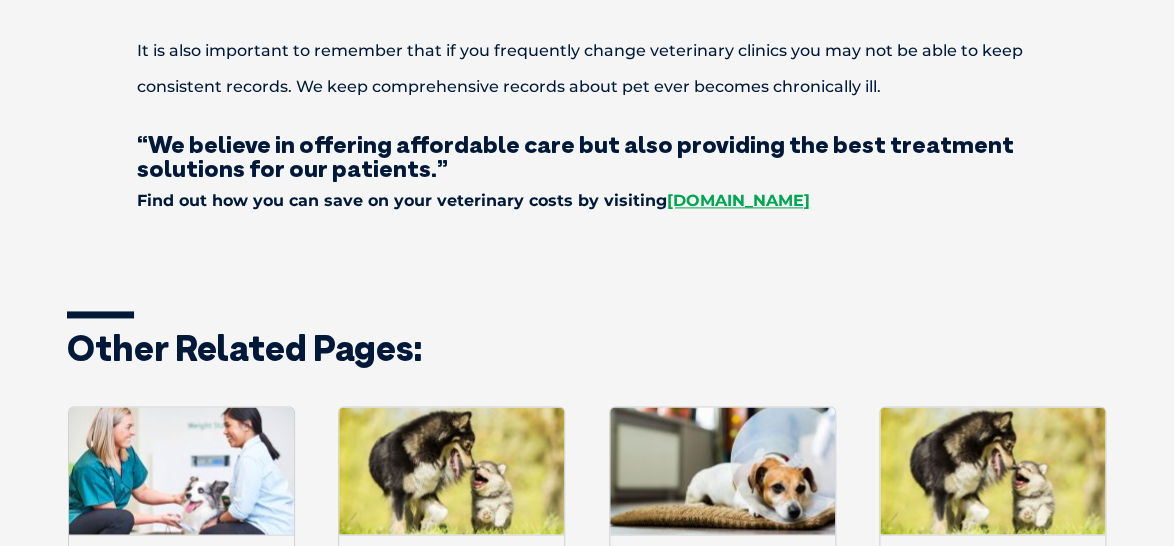 scroll, scrollTop: 3219, scrollLeft: 0, axis: vertical 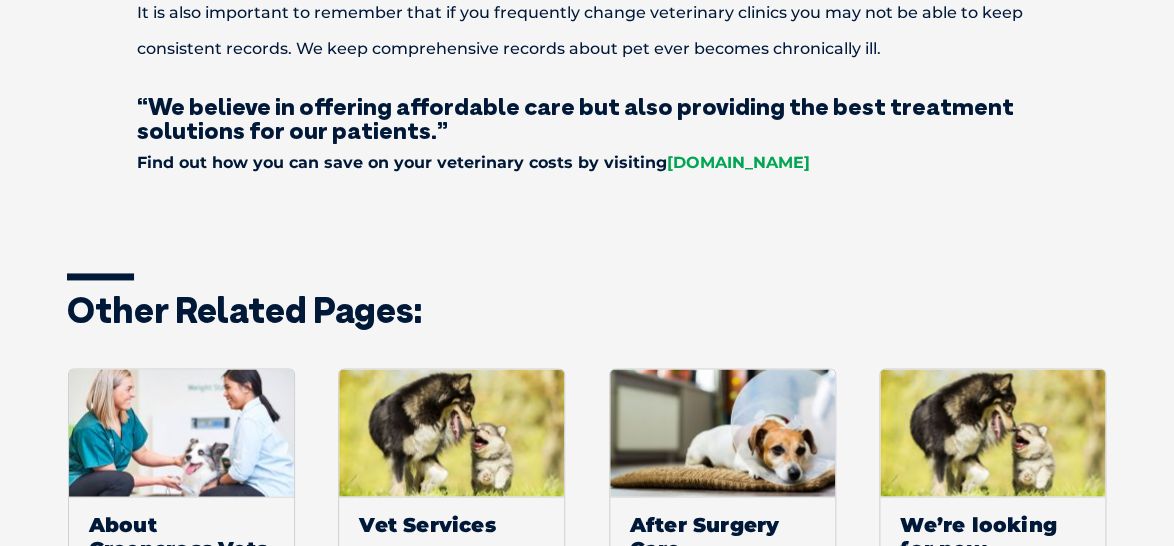 click on "www.healthypetsplus.com.au" at bounding box center (738, 162) 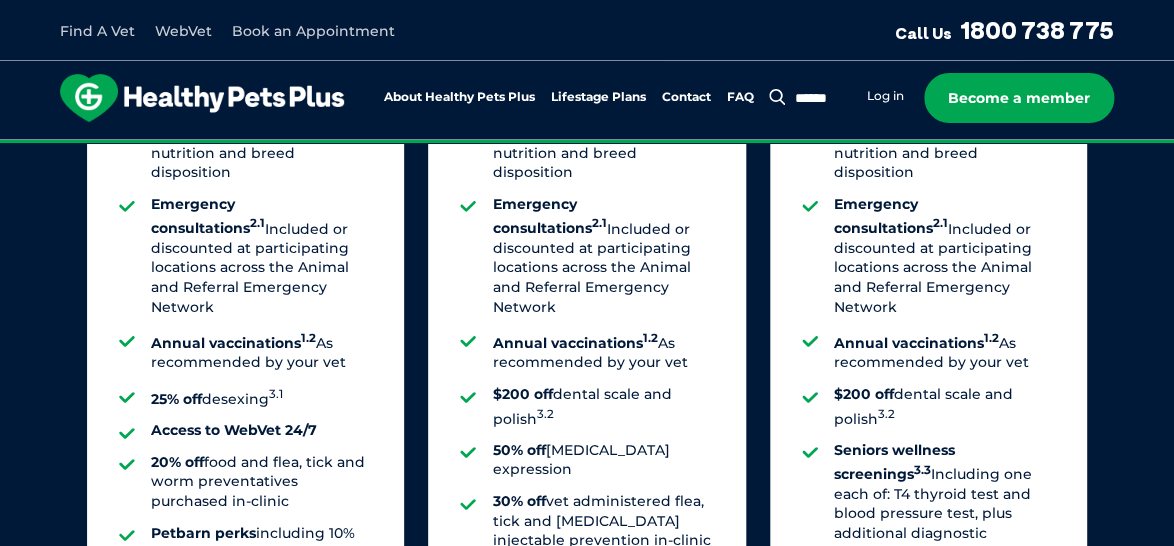 scroll, scrollTop: 1824, scrollLeft: 0, axis: vertical 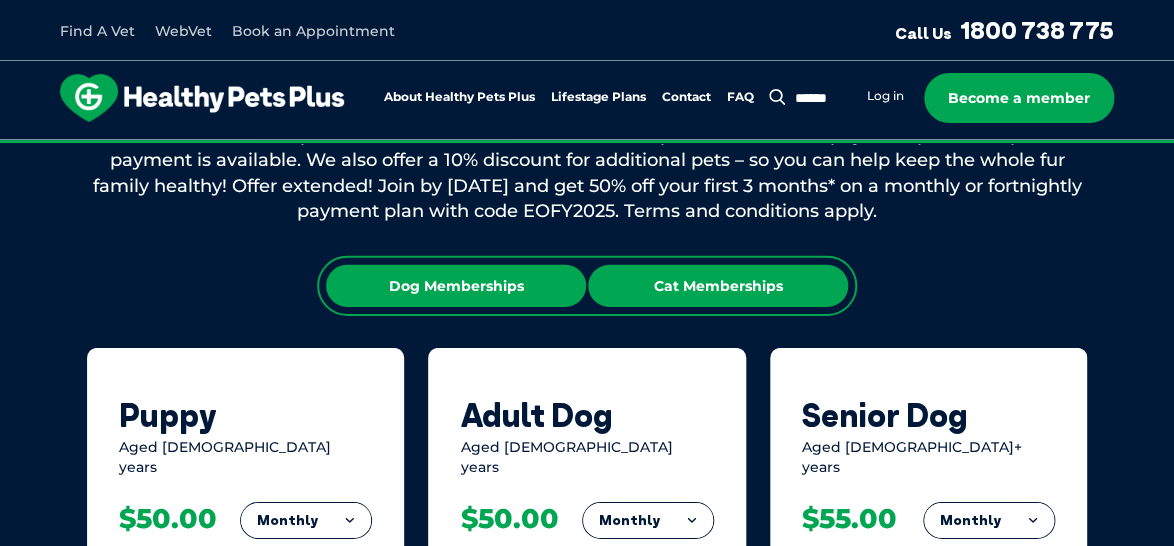 click on "Cat Memberships" at bounding box center [718, 286] 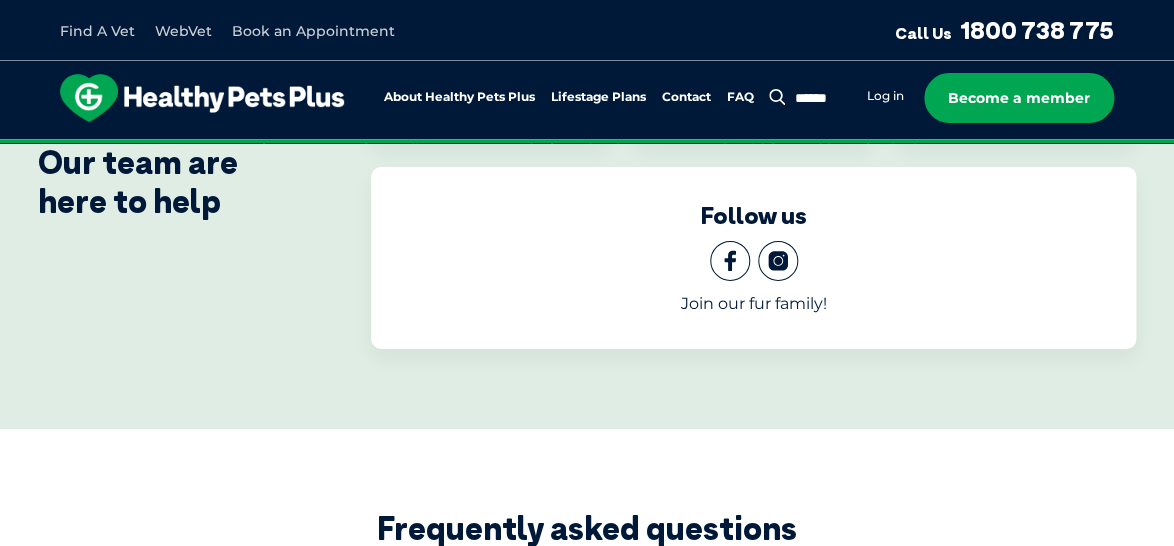 scroll, scrollTop: 4399, scrollLeft: 0, axis: vertical 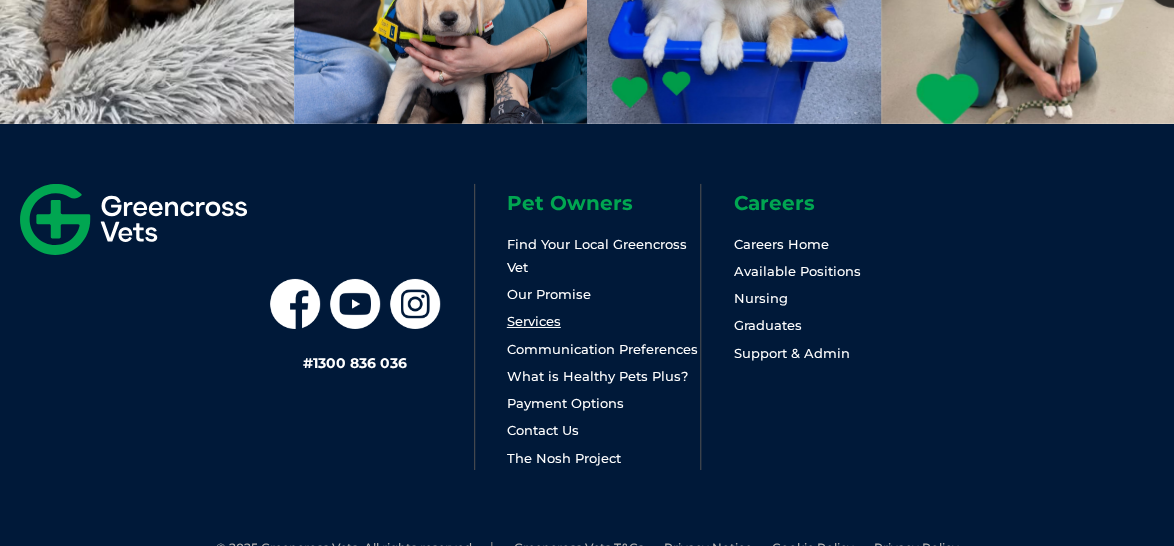 click on "Services" at bounding box center (534, 321) 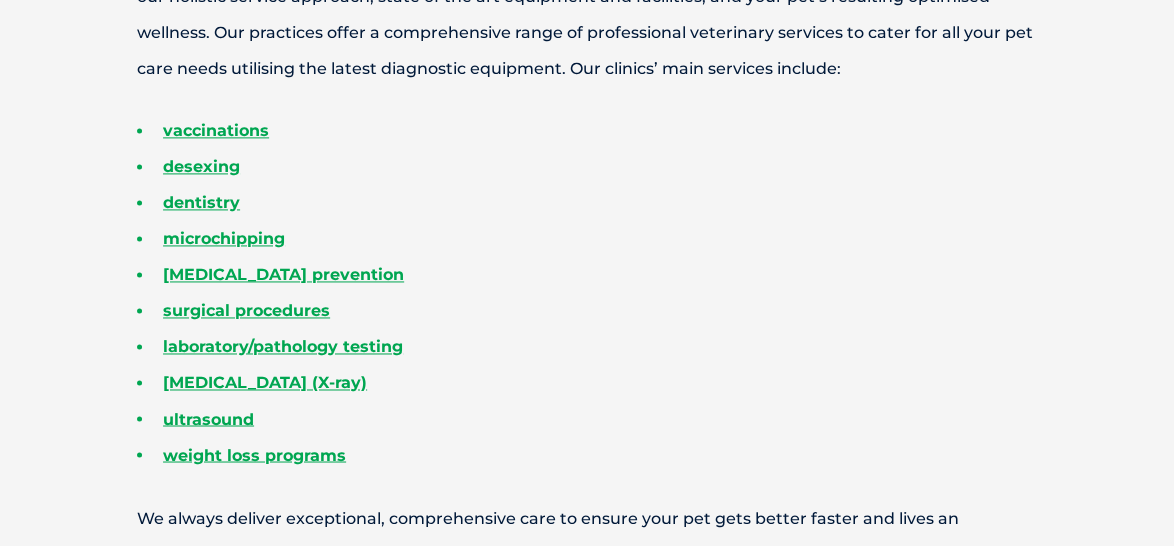 scroll, scrollTop: 858, scrollLeft: 0, axis: vertical 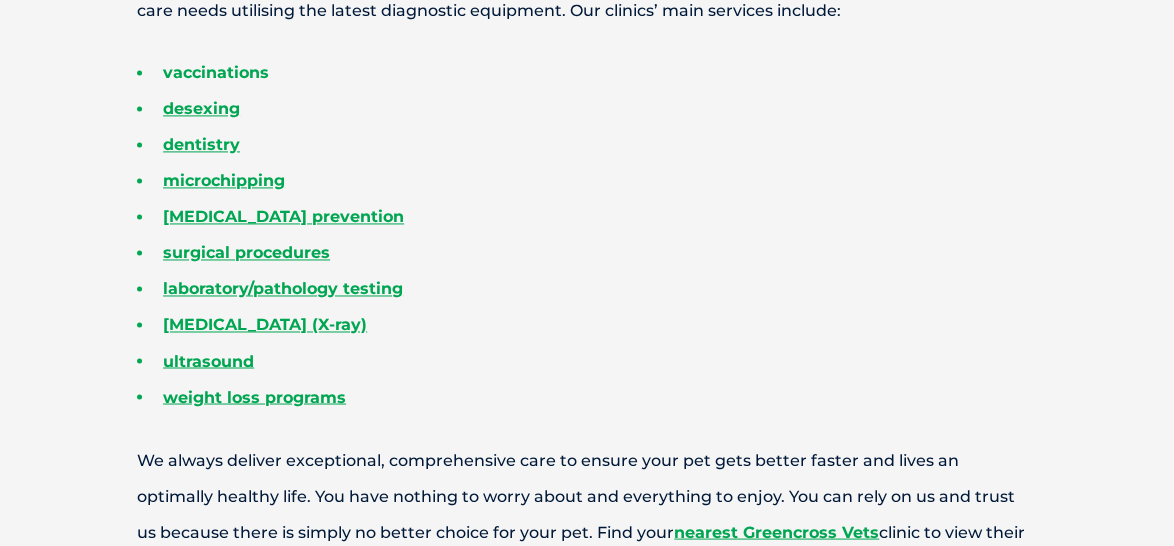 click on "vaccinations" at bounding box center (216, 72) 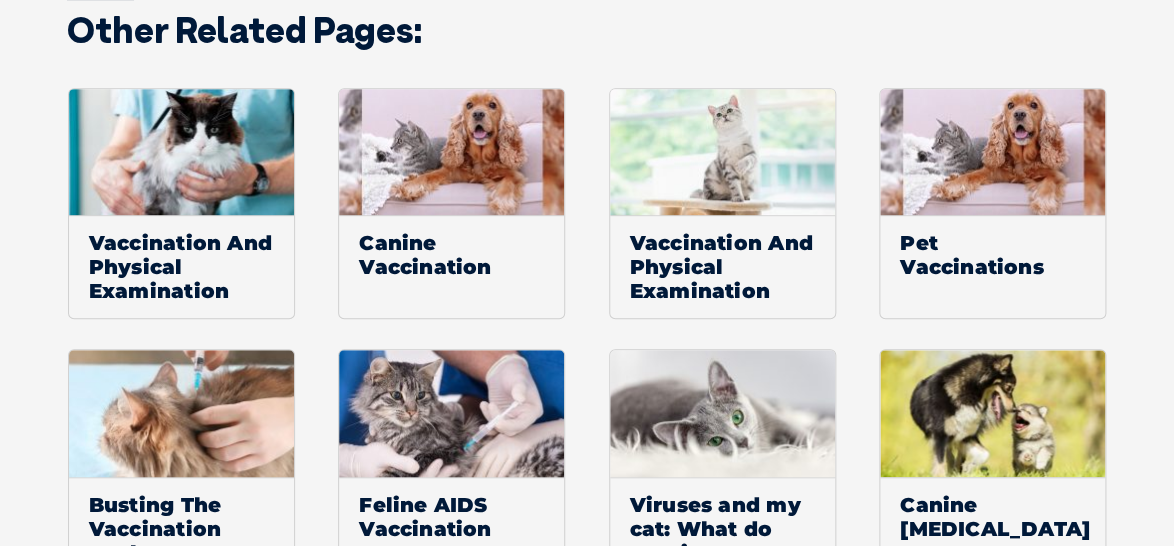 scroll, scrollTop: 2682, scrollLeft: 0, axis: vertical 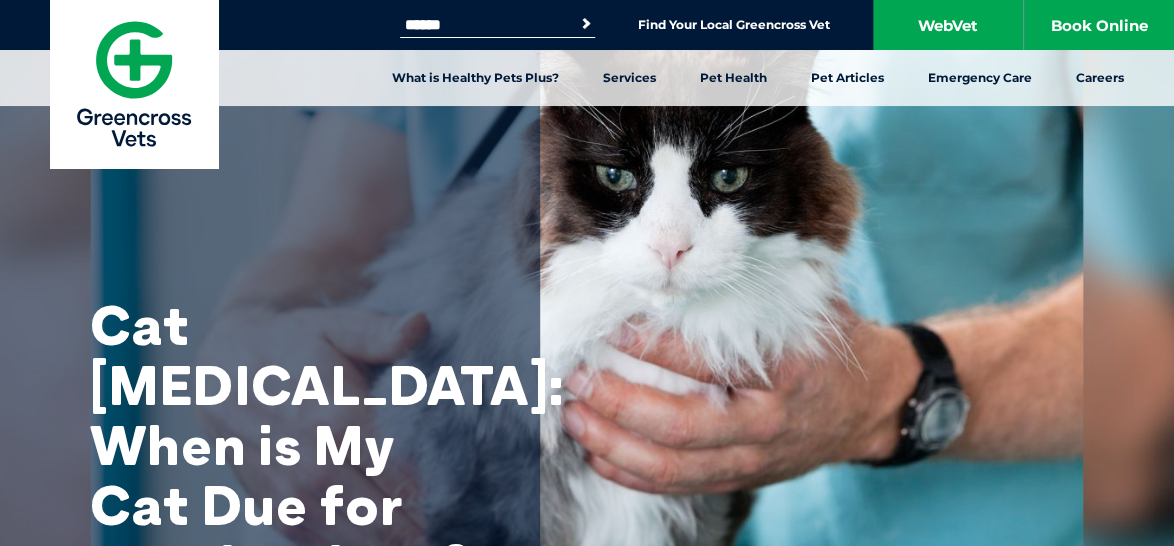 click on "Search for:" at bounding box center [485, 25] 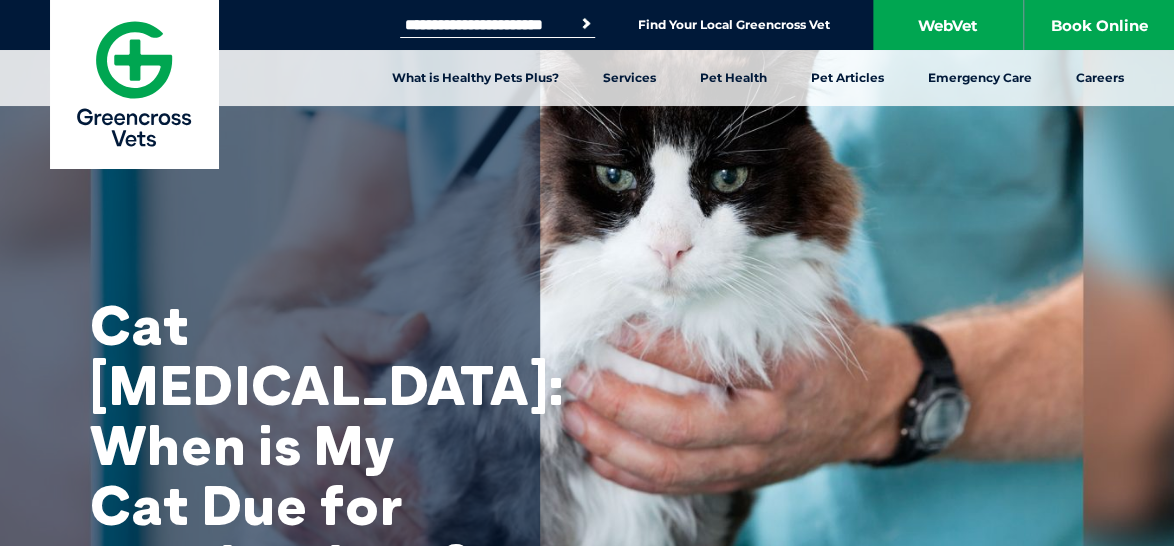 scroll, scrollTop: 0, scrollLeft: 12, axis: horizontal 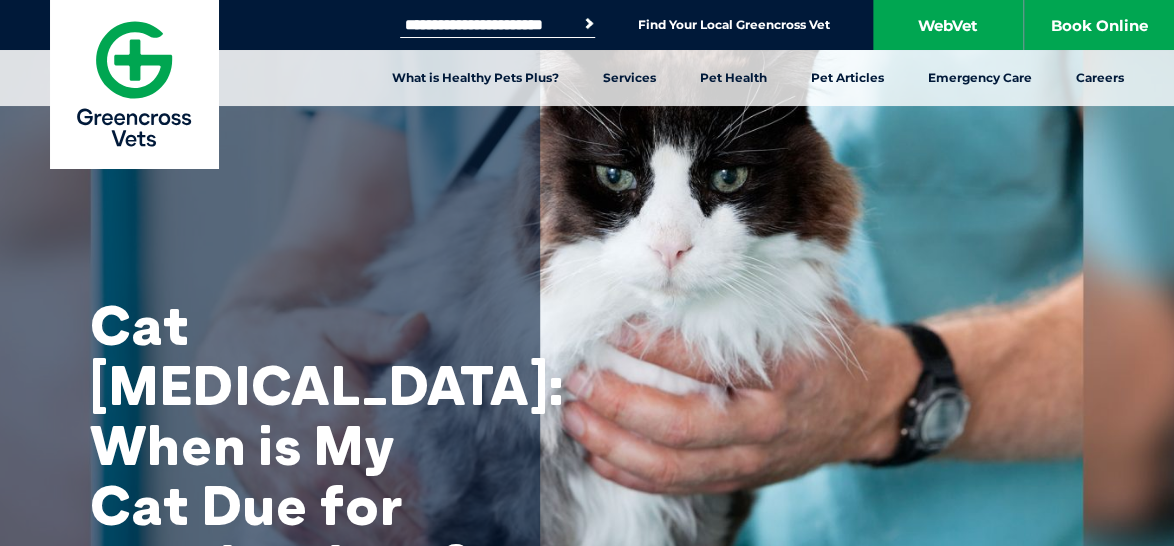 type on "**********" 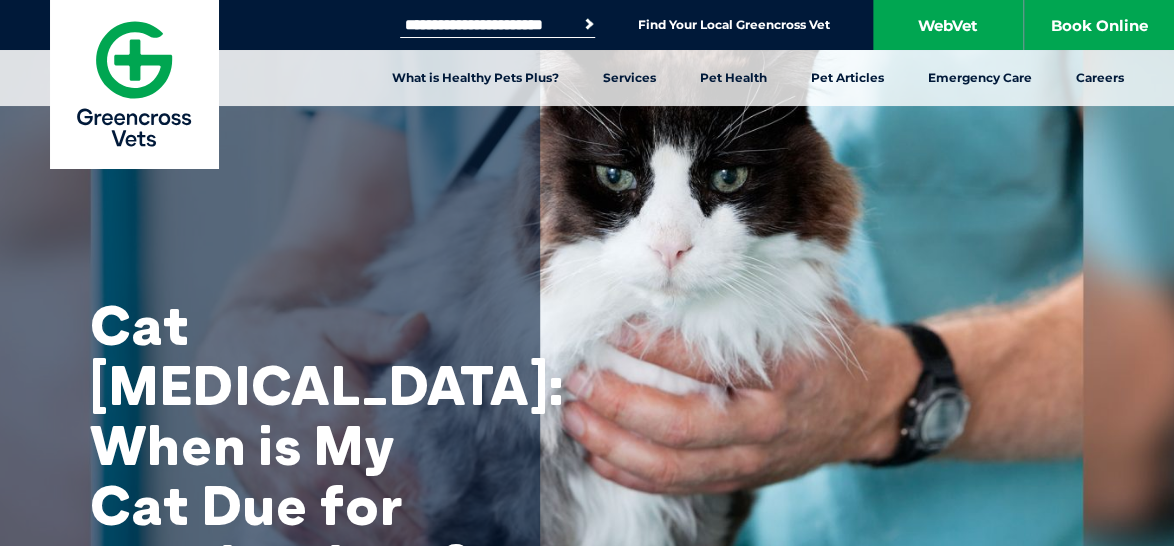 click on "Search" at bounding box center (573, 23) 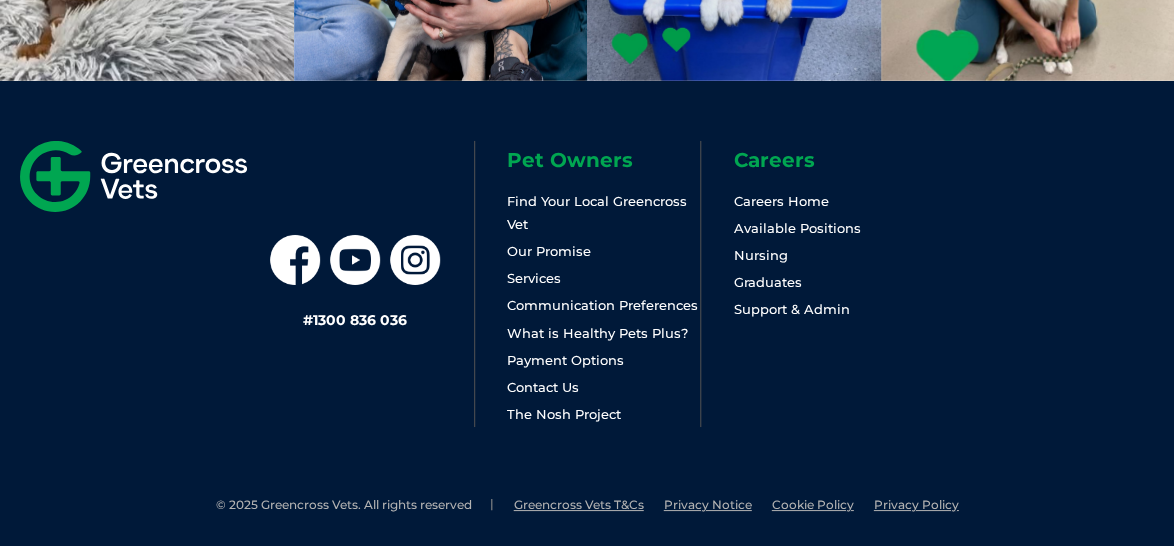 scroll, scrollTop: 2135, scrollLeft: 0, axis: vertical 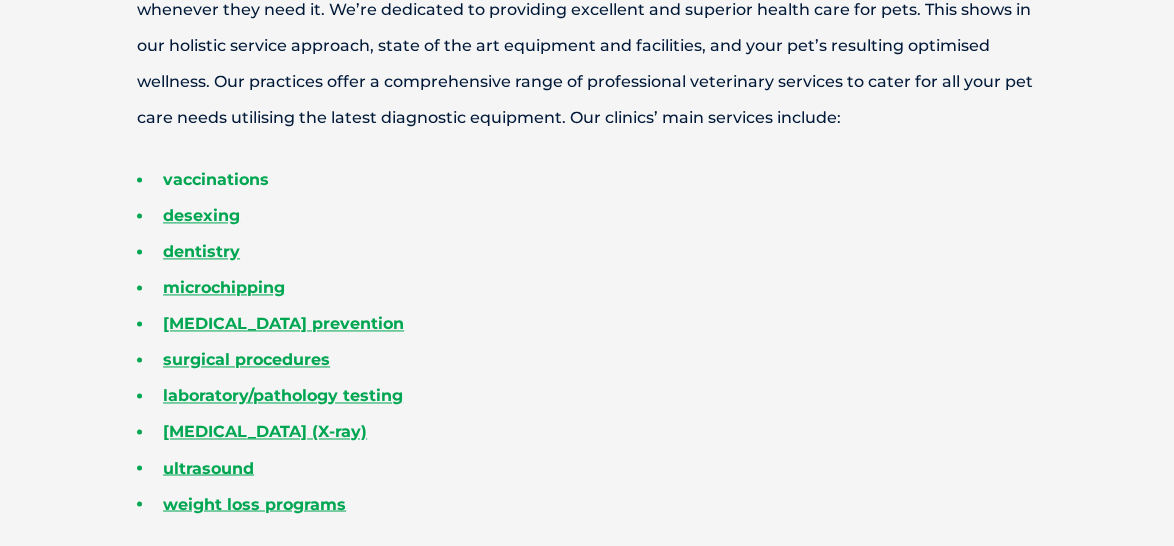 click on "vaccinations" at bounding box center (216, 179) 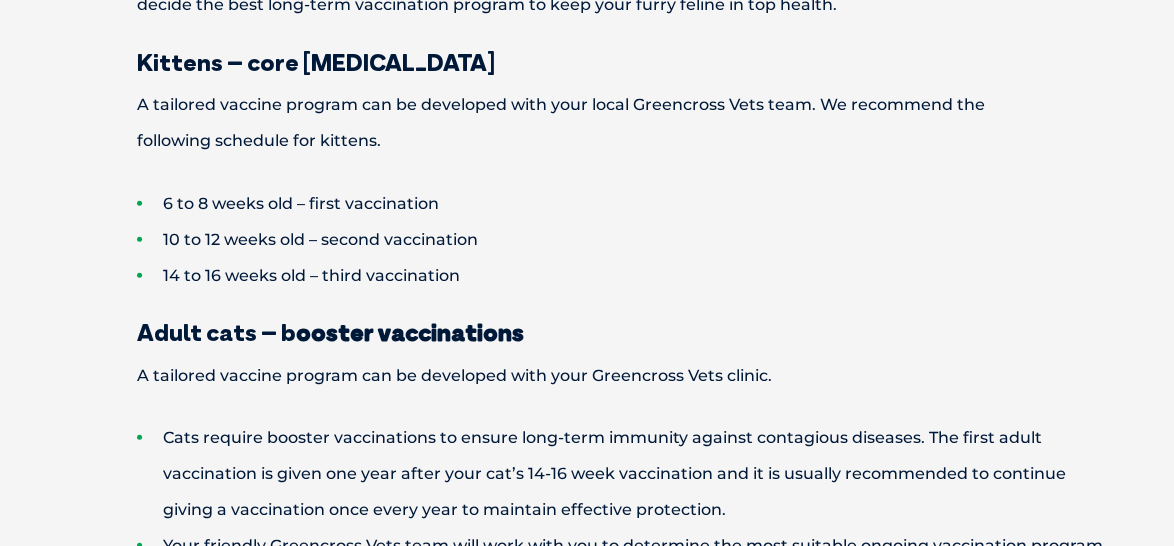 scroll, scrollTop: 1609, scrollLeft: 0, axis: vertical 